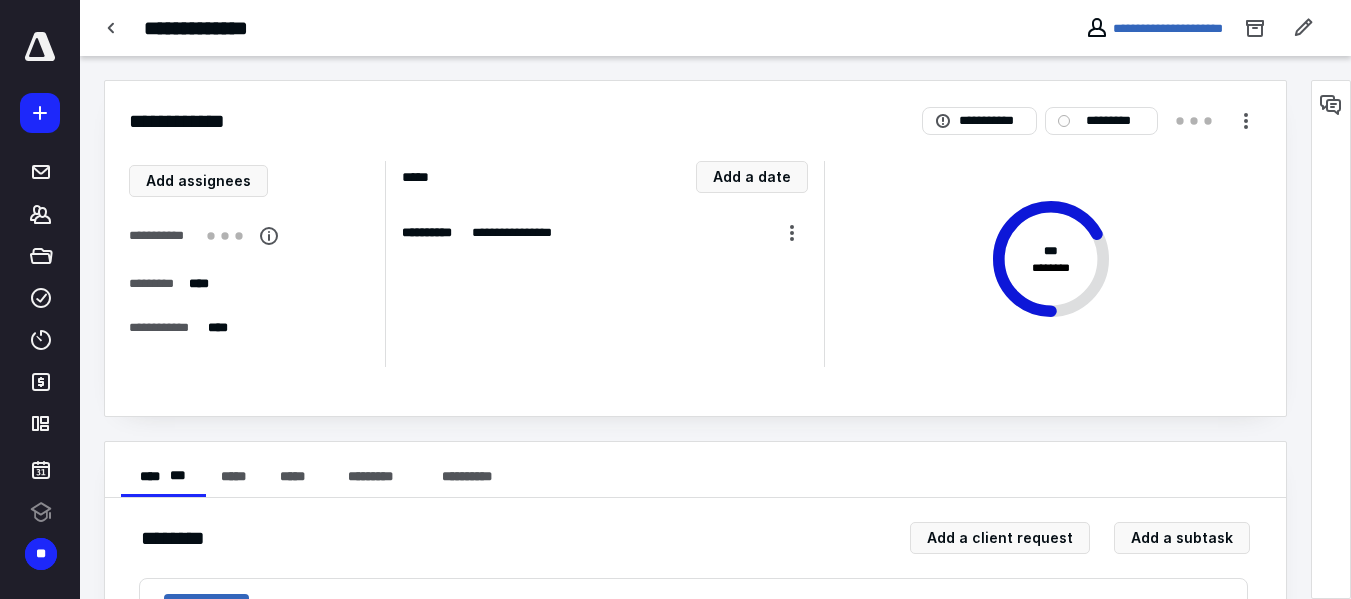 scroll, scrollTop: 858, scrollLeft: 0, axis: vertical 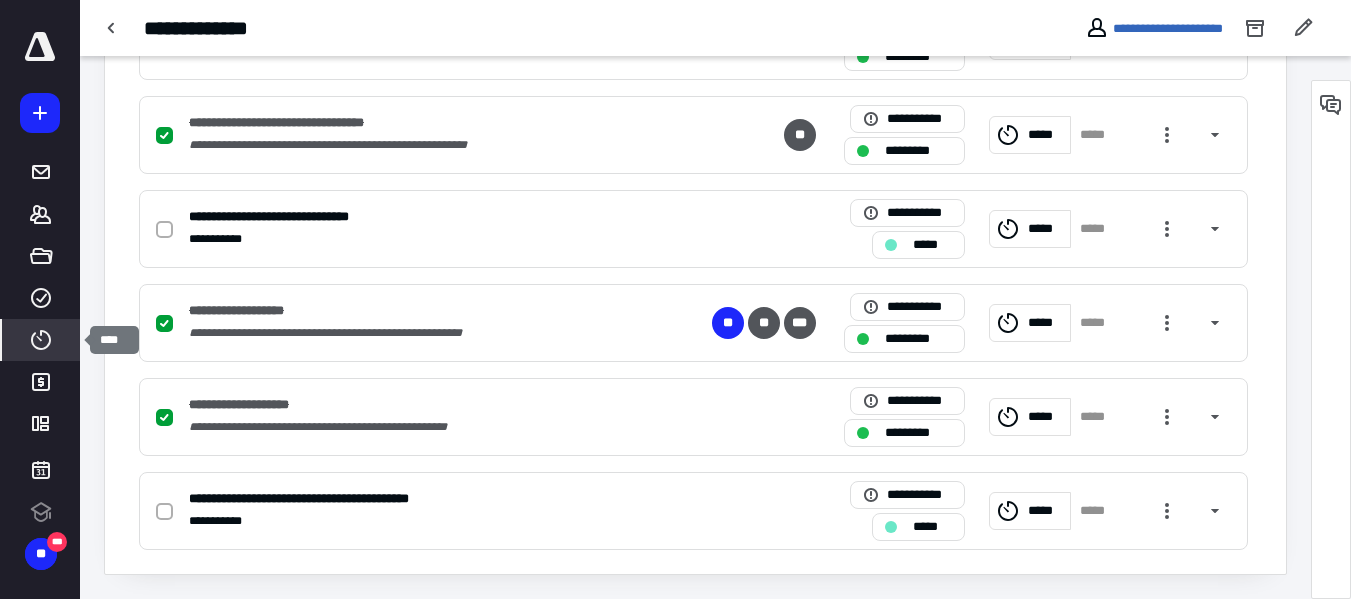 click on "****" at bounding box center [41, 340] 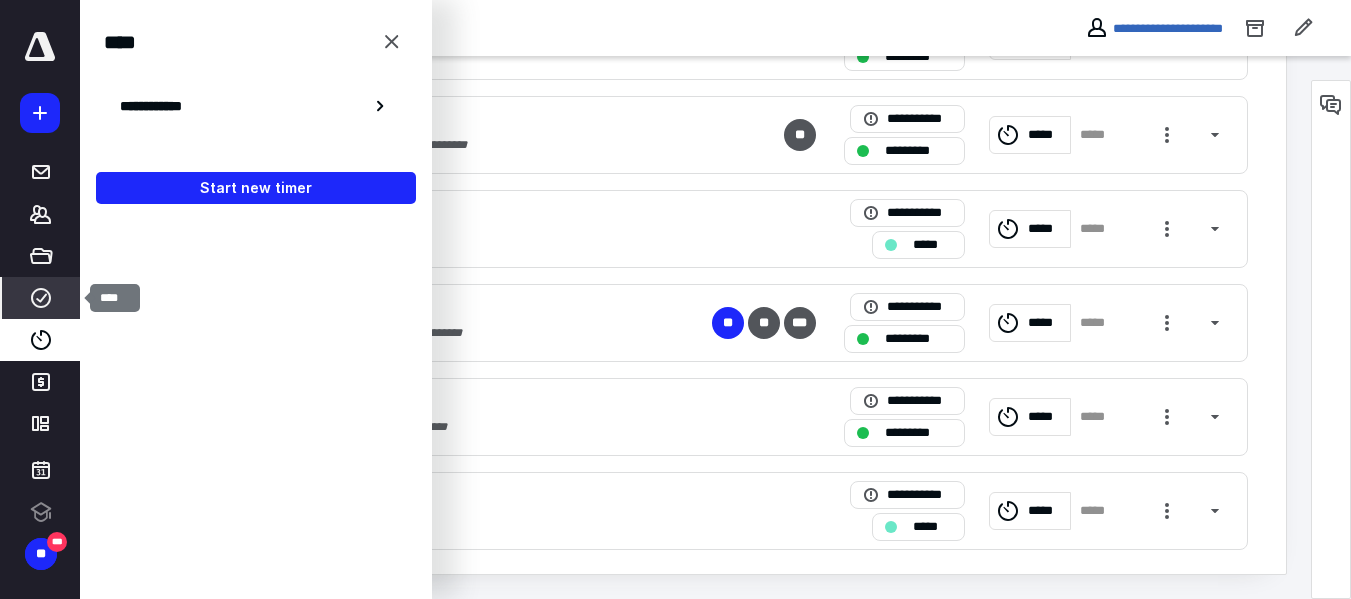click 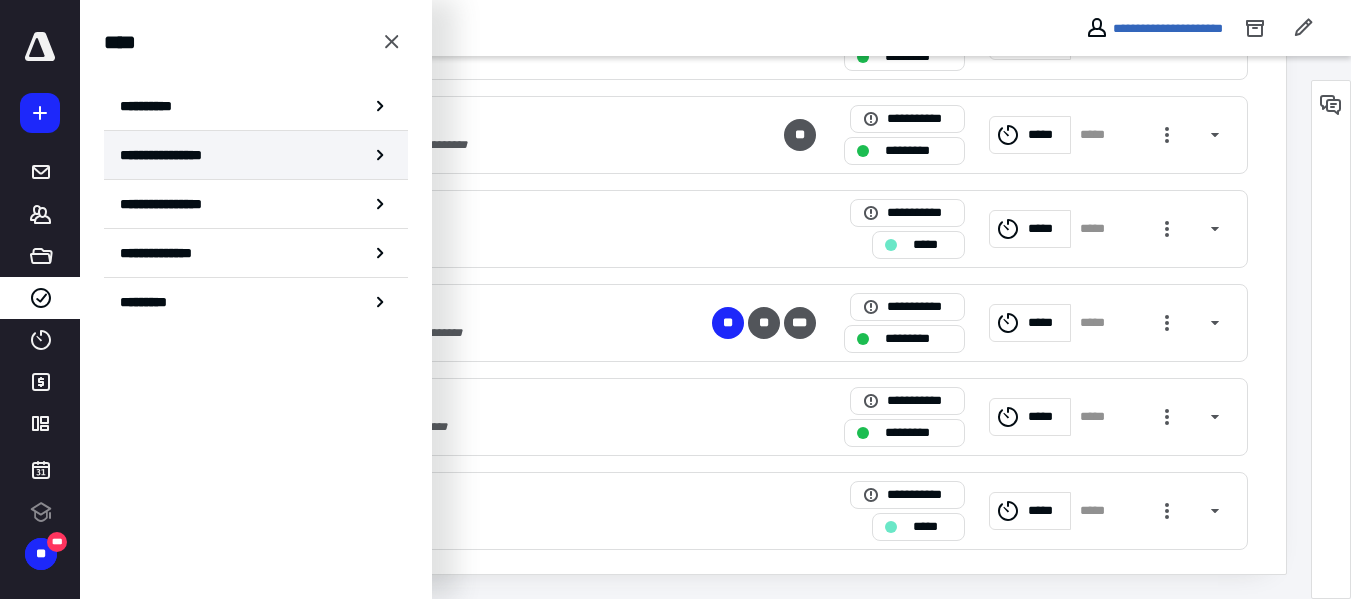 click on "**********" at bounding box center [180, 155] 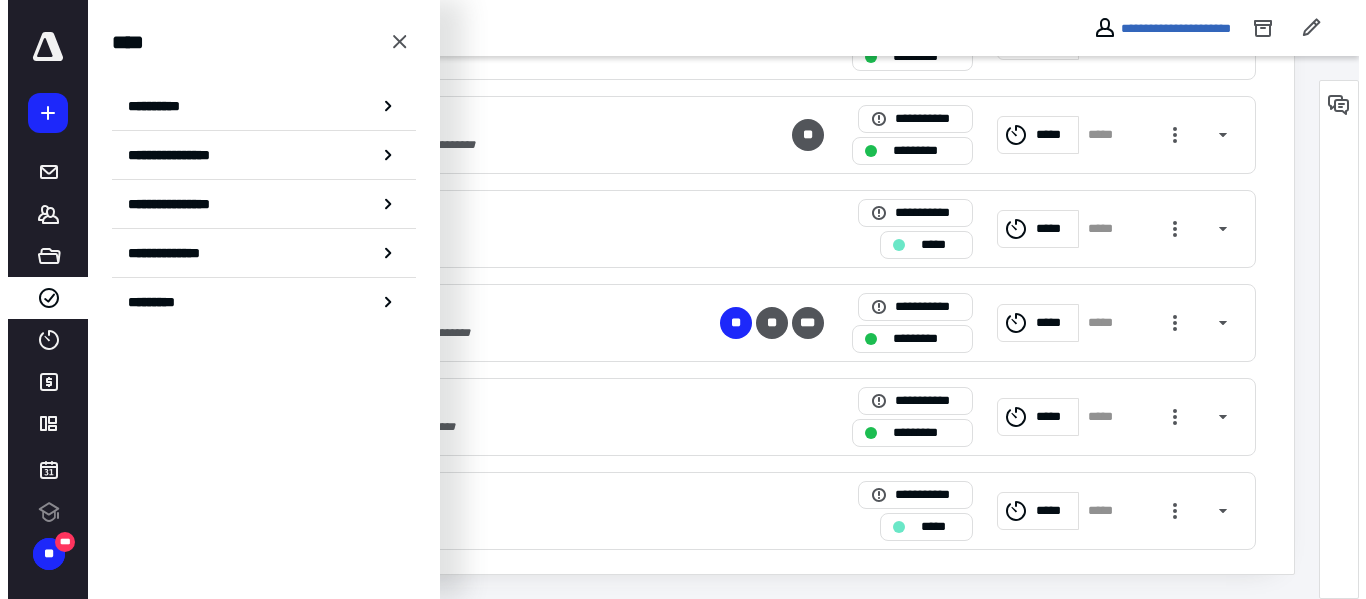 scroll, scrollTop: 0, scrollLeft: 0, axis: both 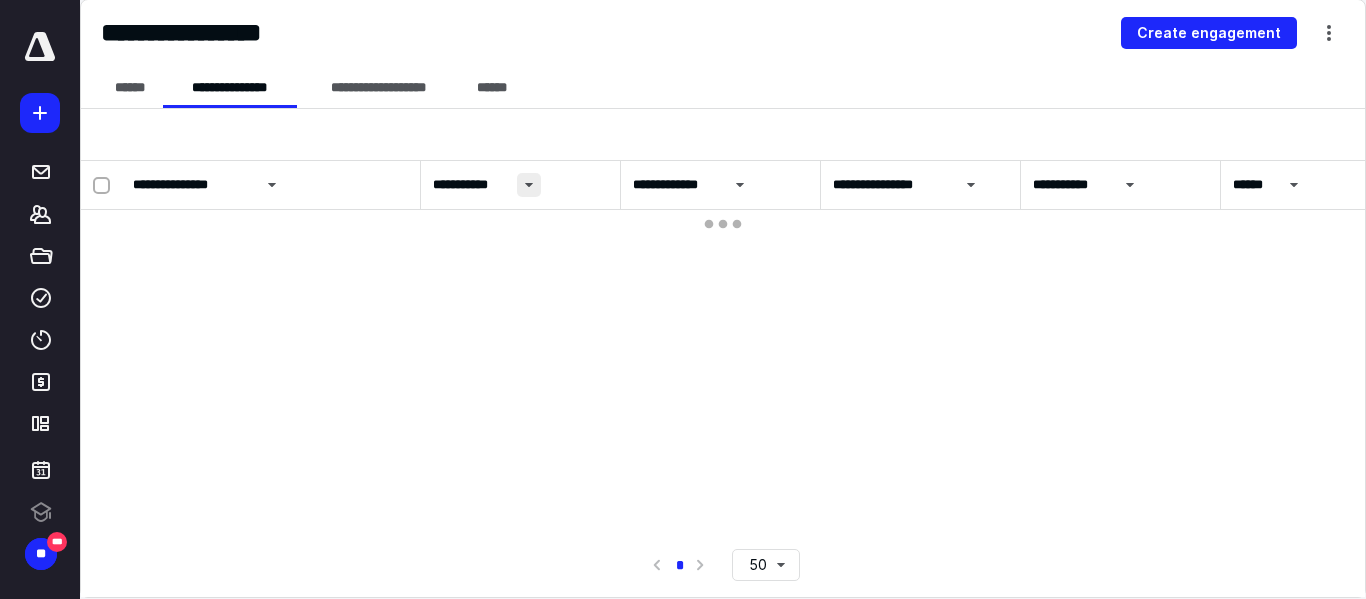 click at bounding box center [529, 185] 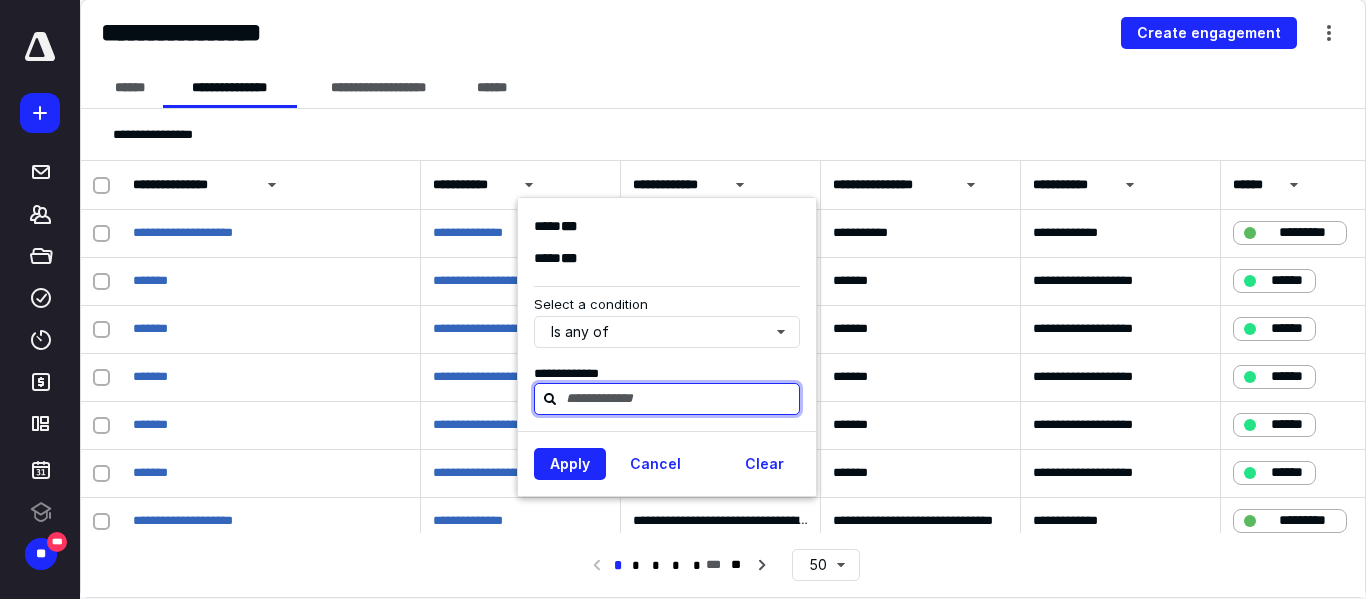 type on "**********" 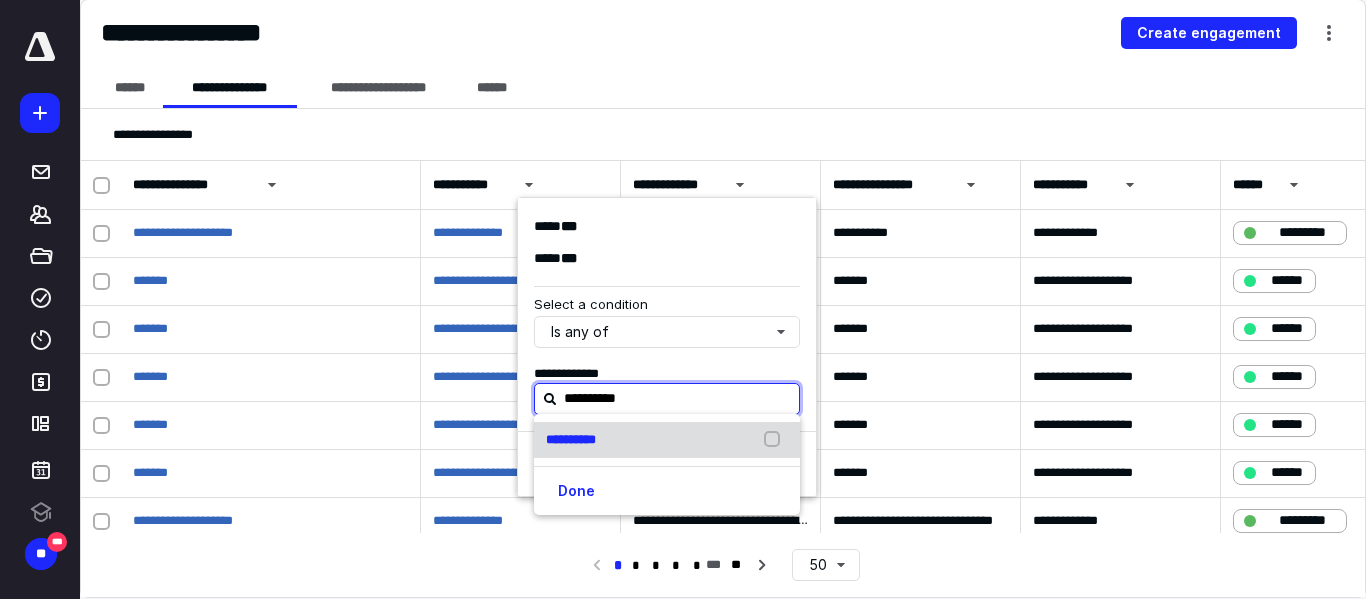 click on "**********" at bounding box center (571, 439) 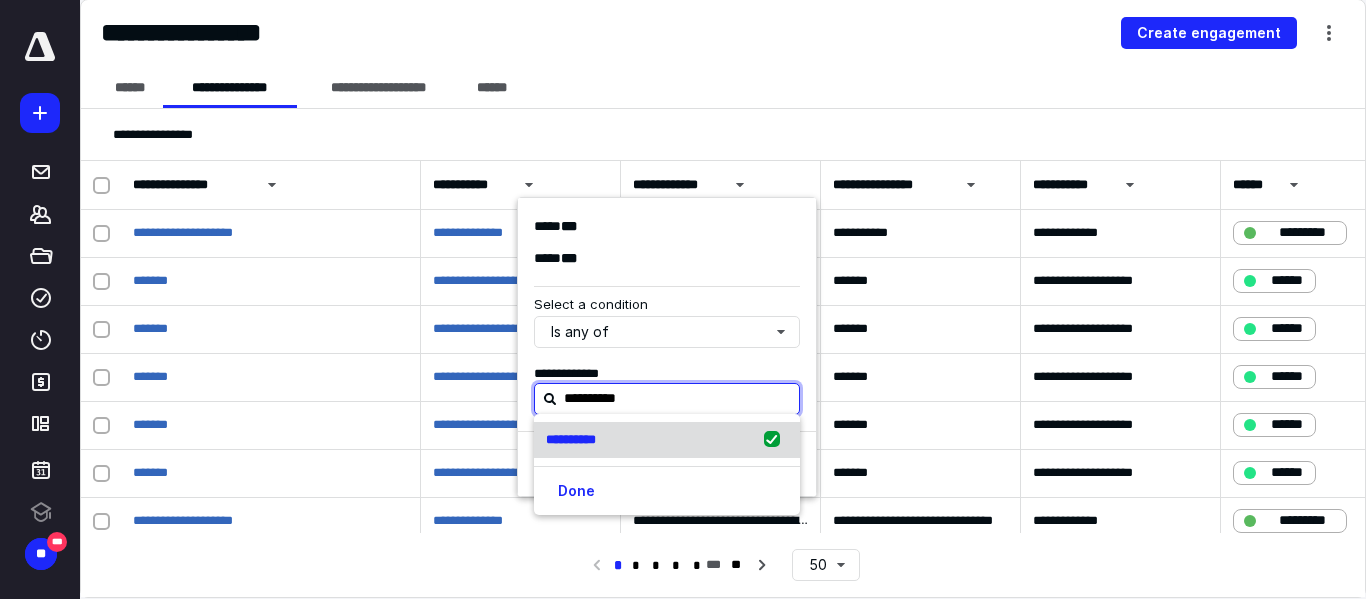checkbox on "true" 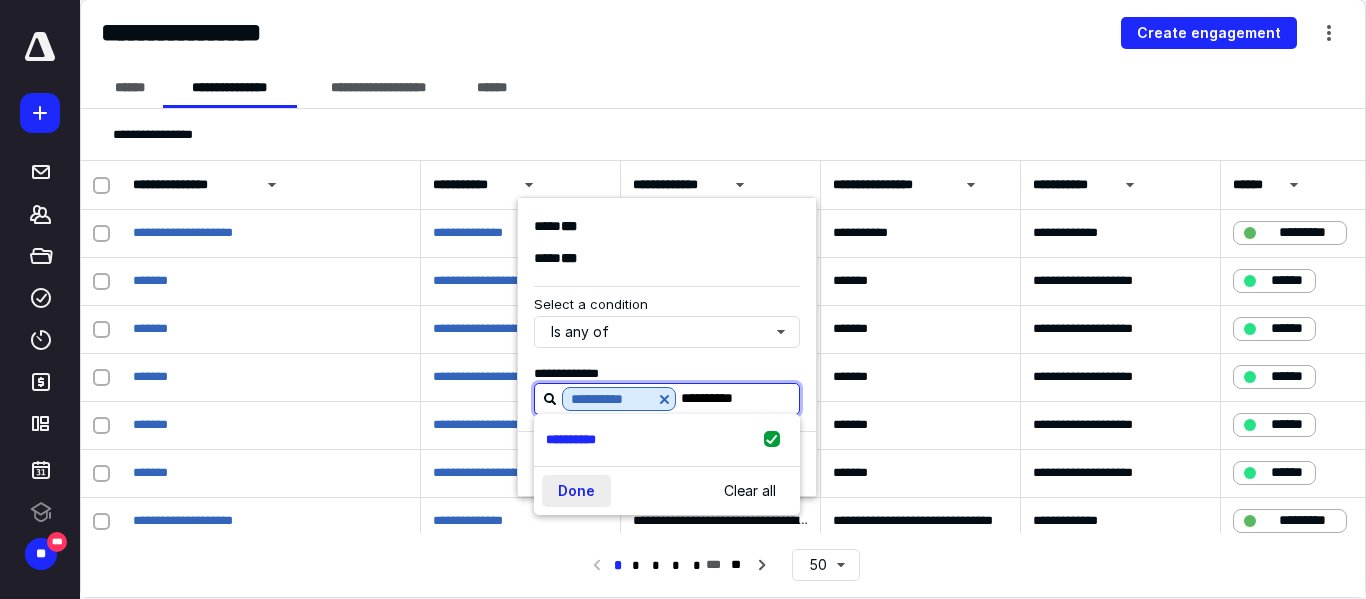 type on "**********" 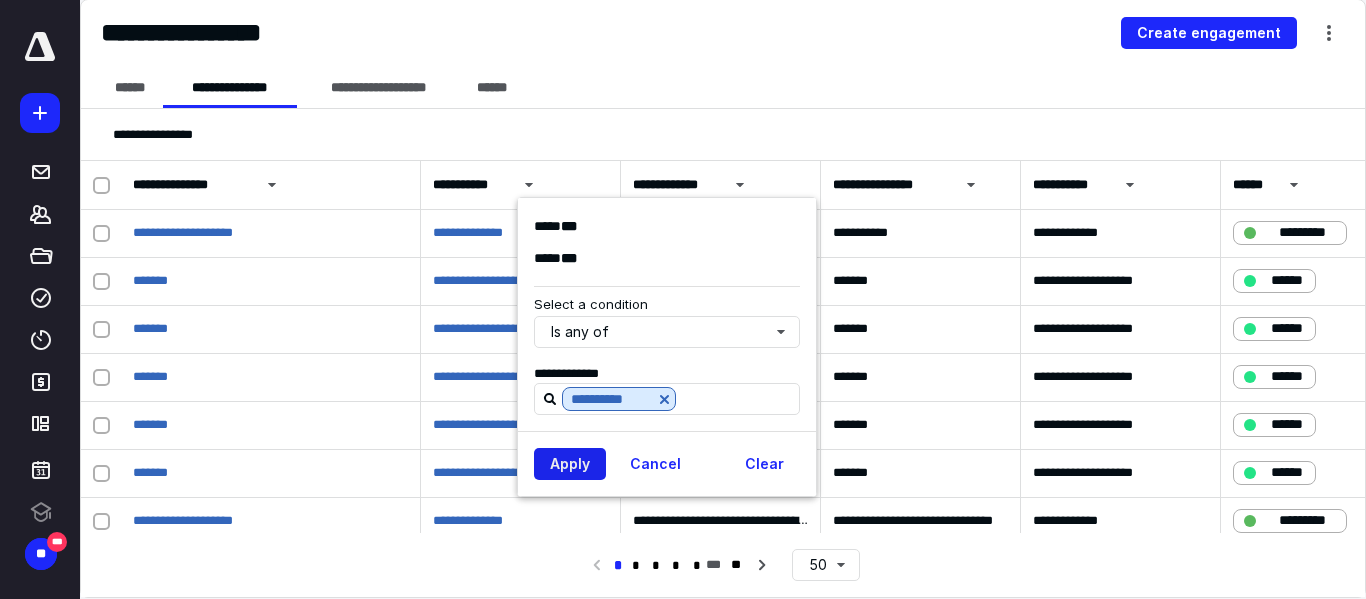 click on "Apply" at bounding box center [570, 464] 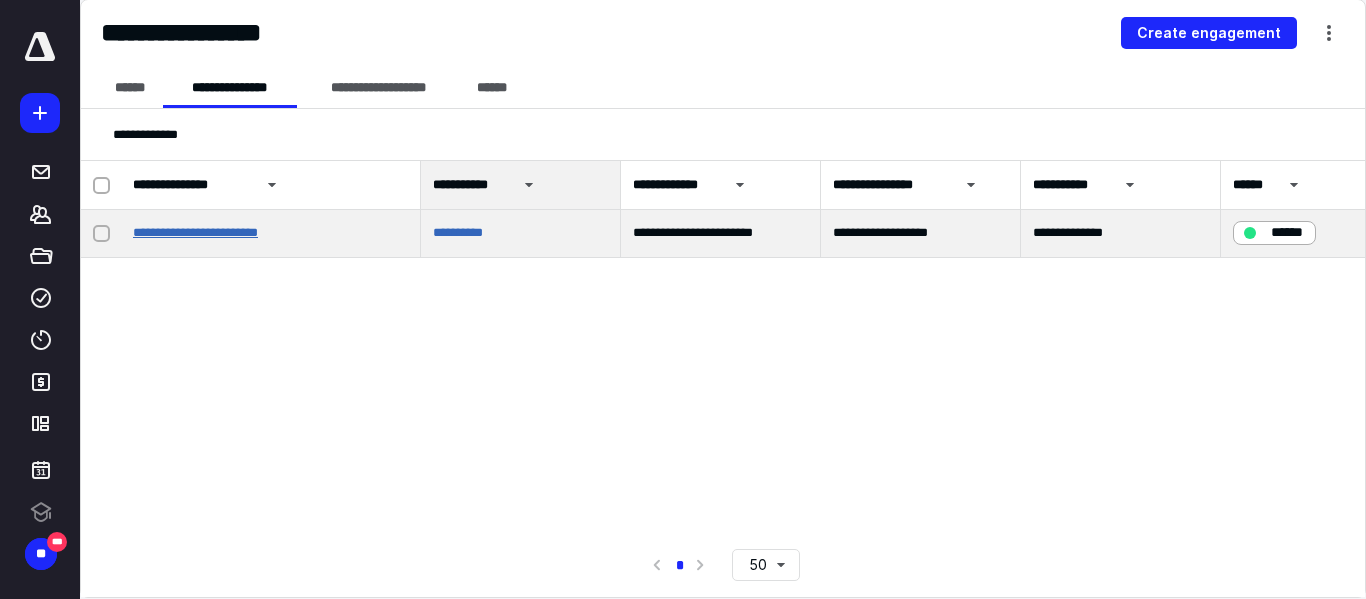 click on "**********" at bounding box center [195, 232] 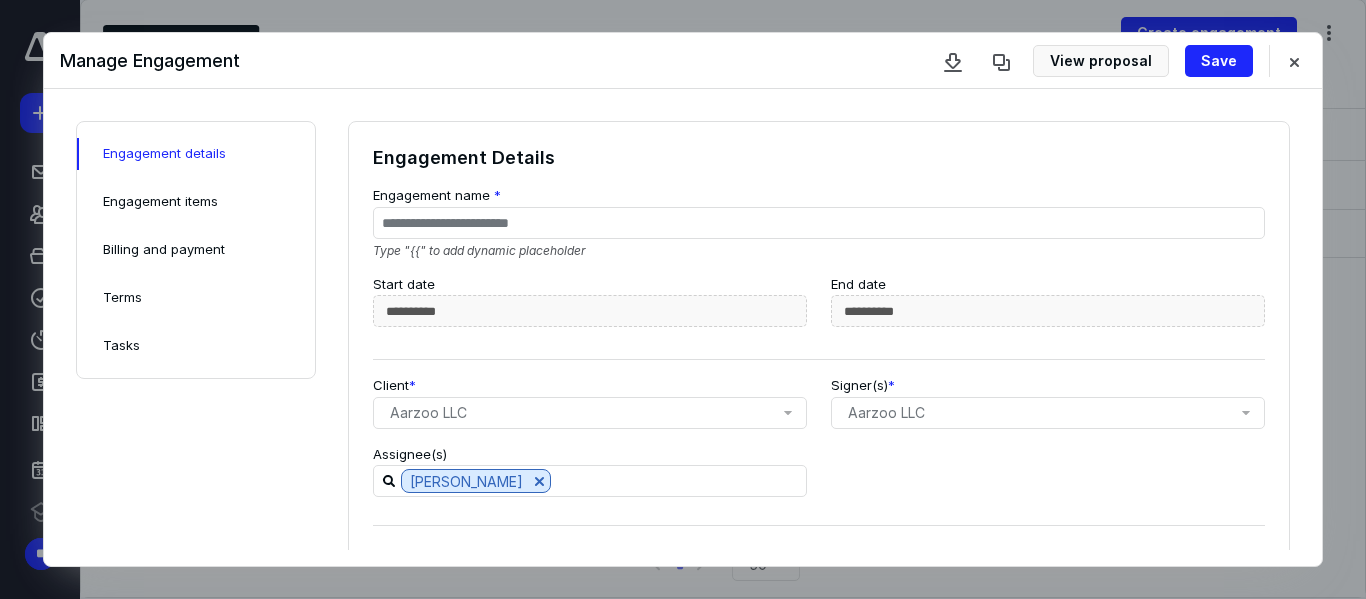 click on "Billing and payment" at bounding box center (164, 250) 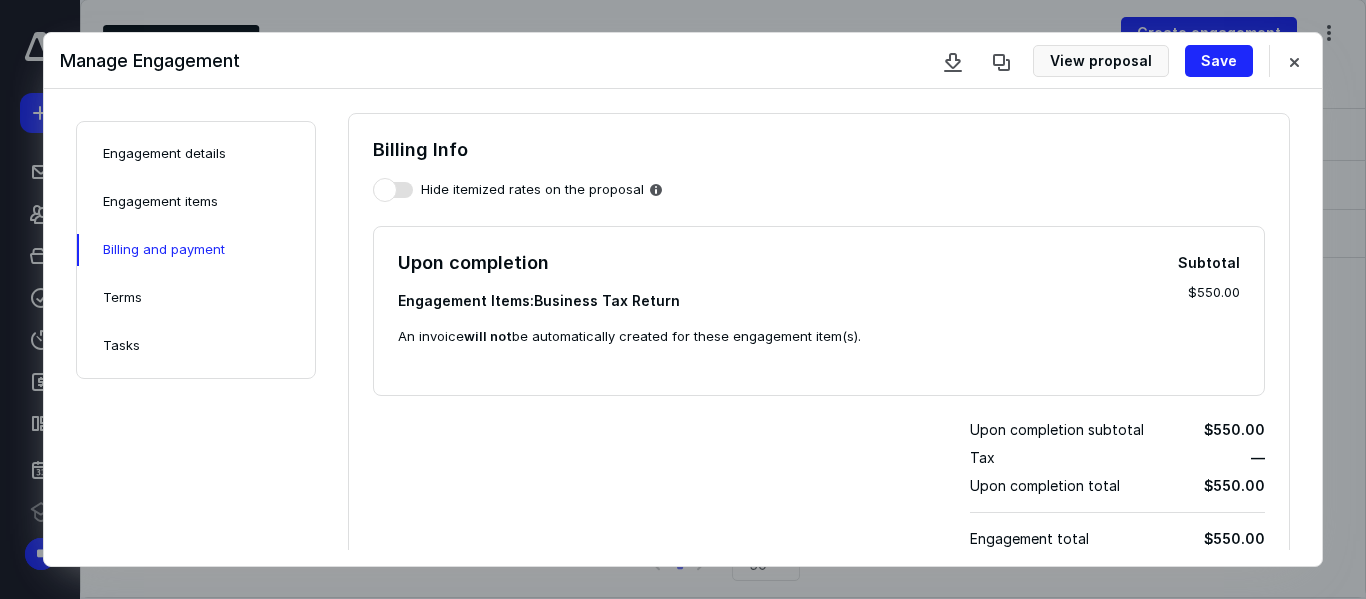 scroll, scrollTop: 0, scrollLeft: 0, axis: both 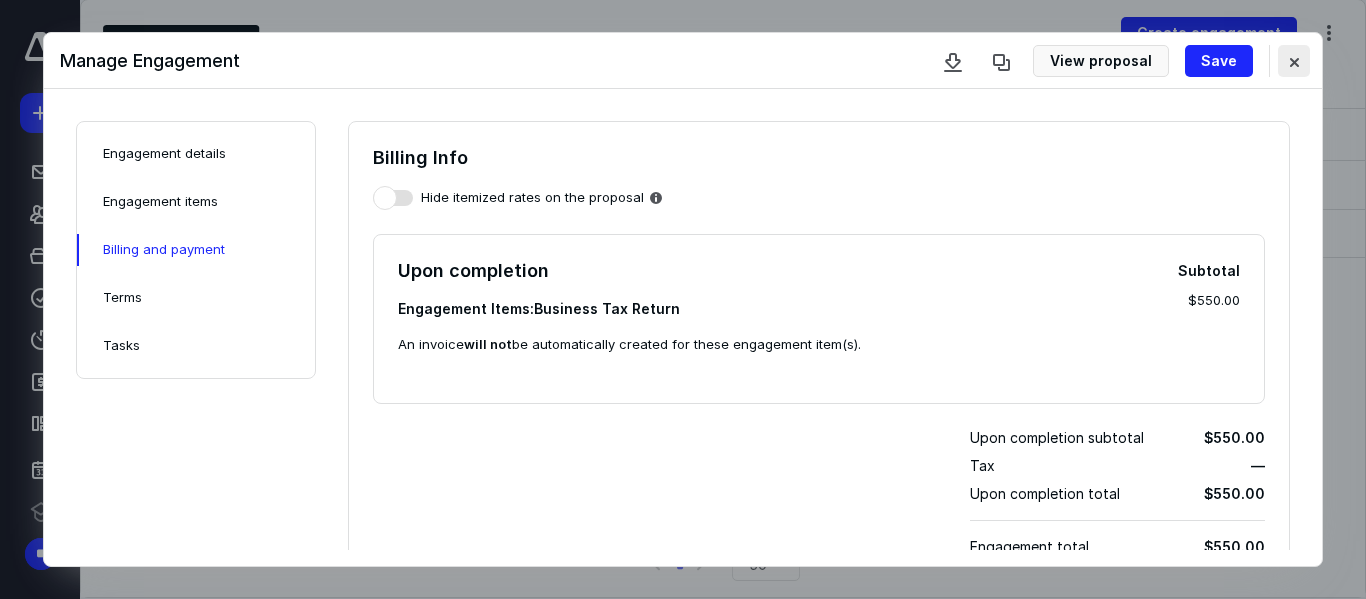 click at bounding box center (1294, 61) 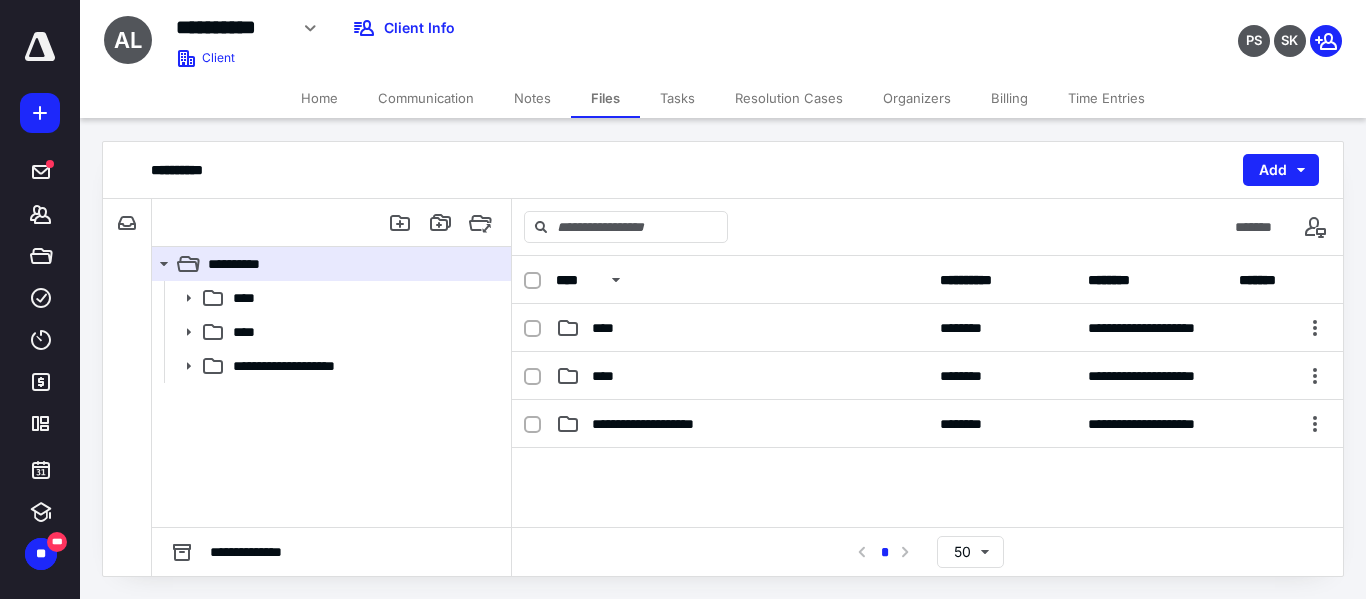 scroll, scrollTop: 0, scrollLeft: 0, axis: both 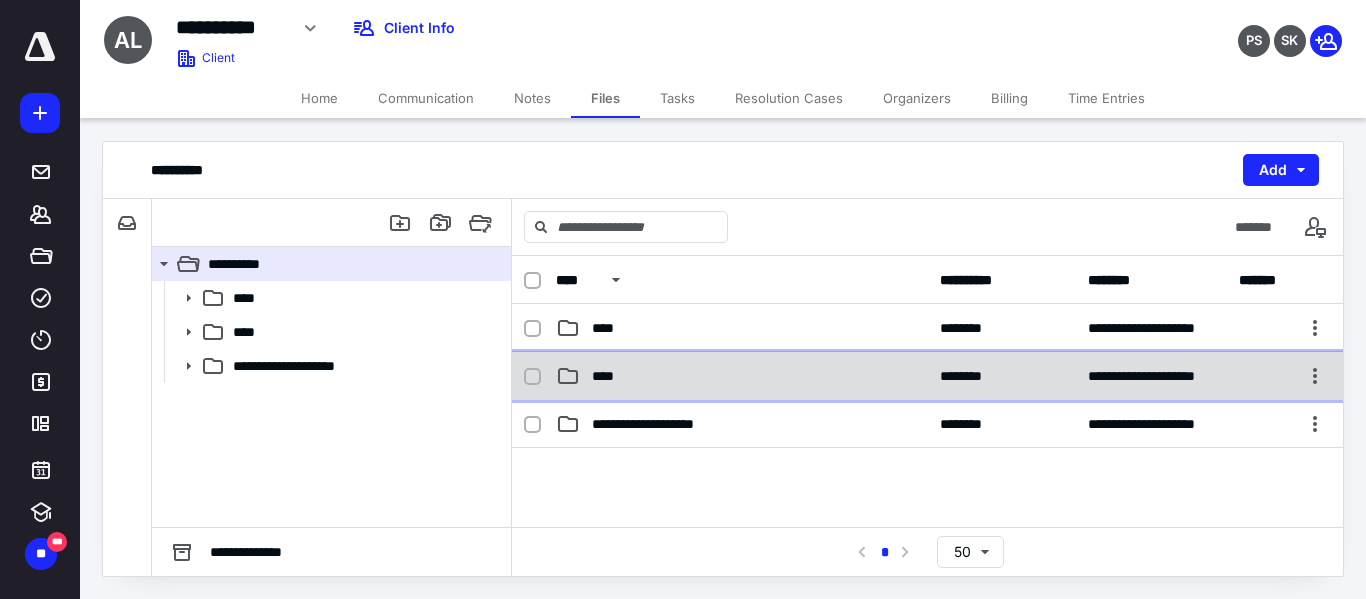 click on "**********" at bounding box center (927, 376) 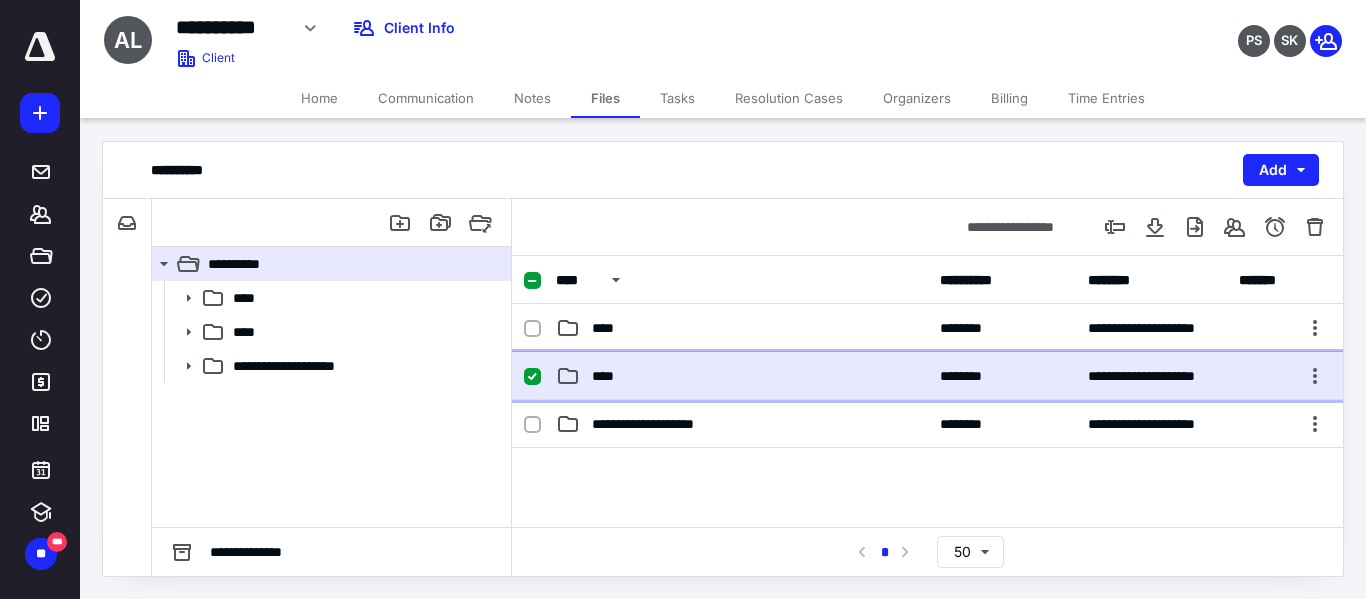 click on "**********" at bounding box center [927, 376] 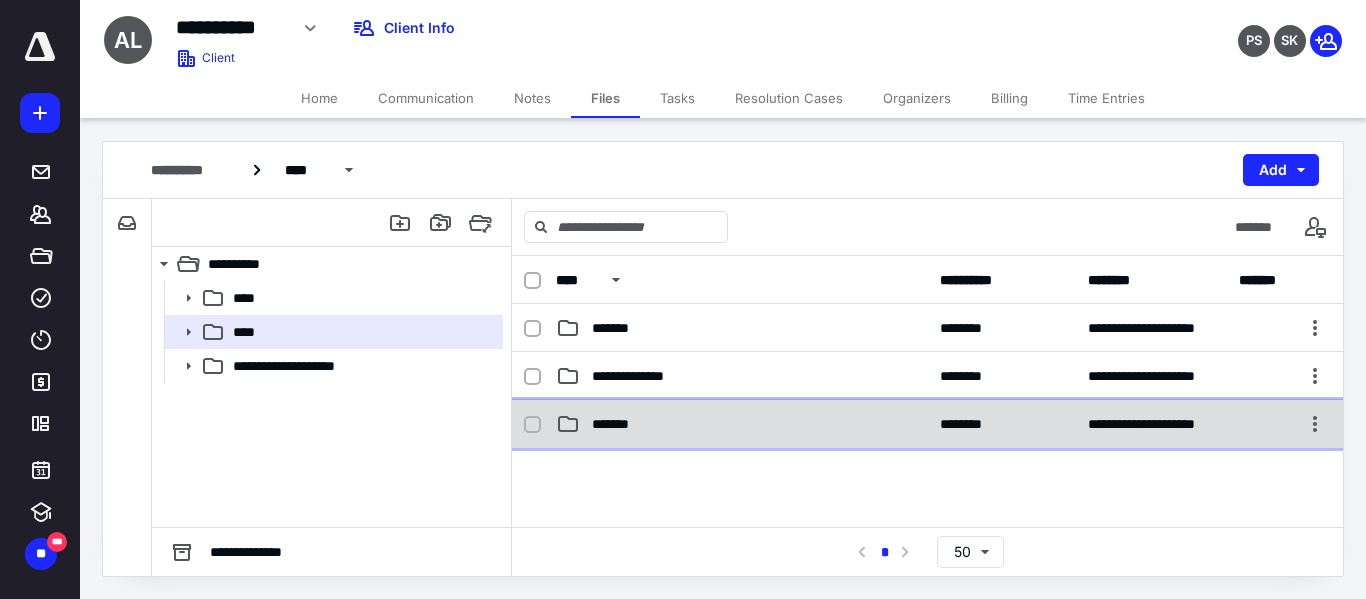 click on "*******" at bounding box center (742, 424) 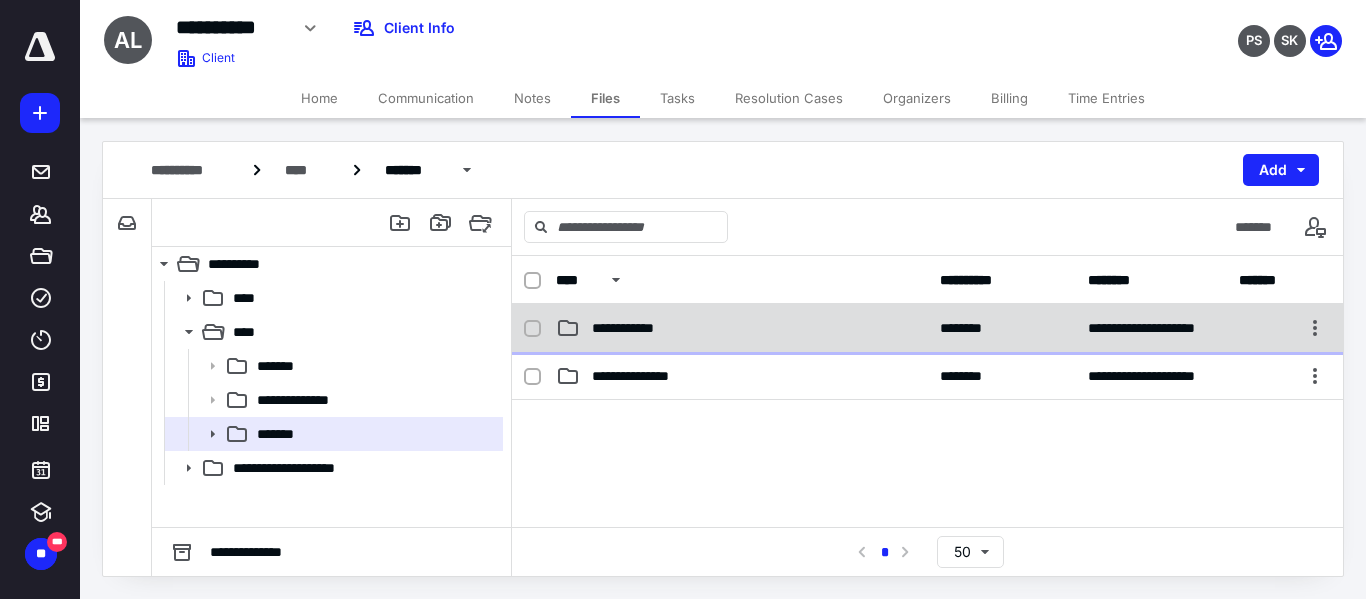 click on "**********" at bounding box center [630, 328] 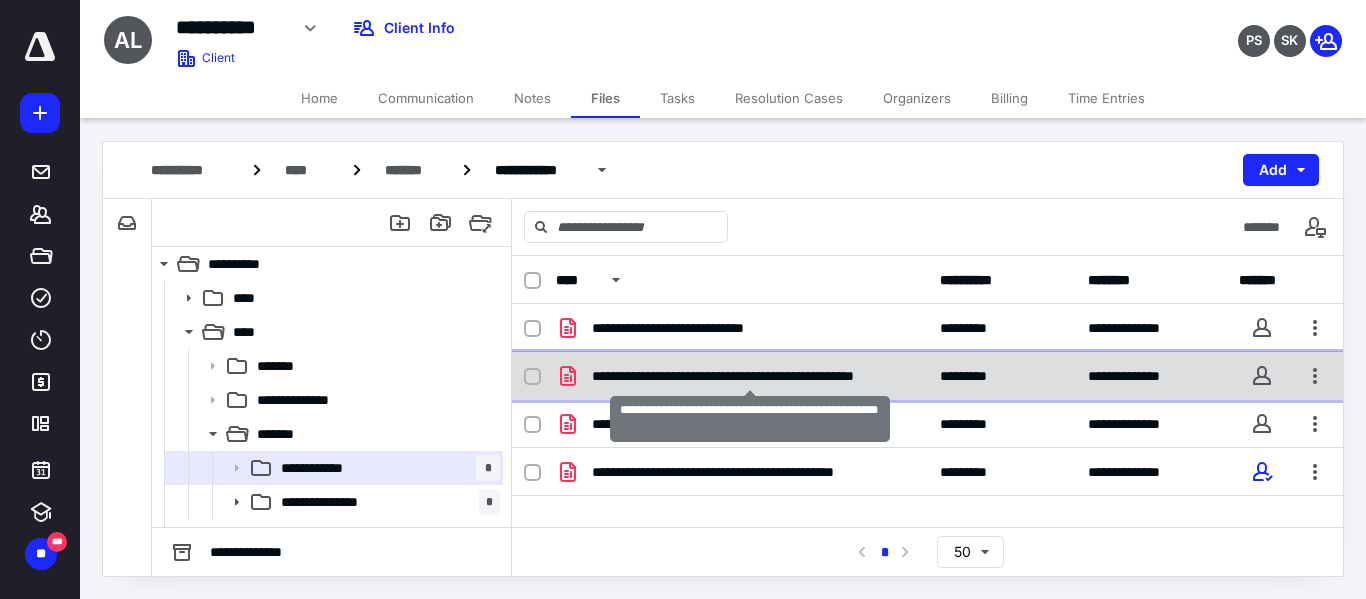click on "**********" at bounding box center [750, 376] 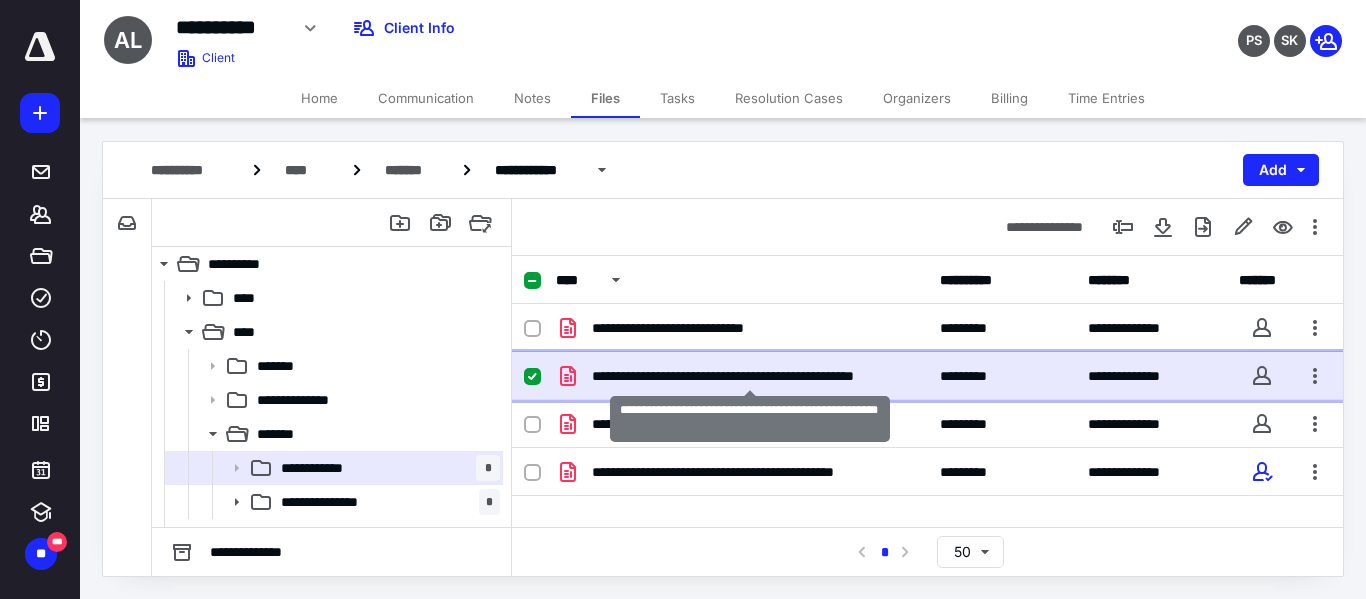 click on "**********" at bounding box center [750, 376] 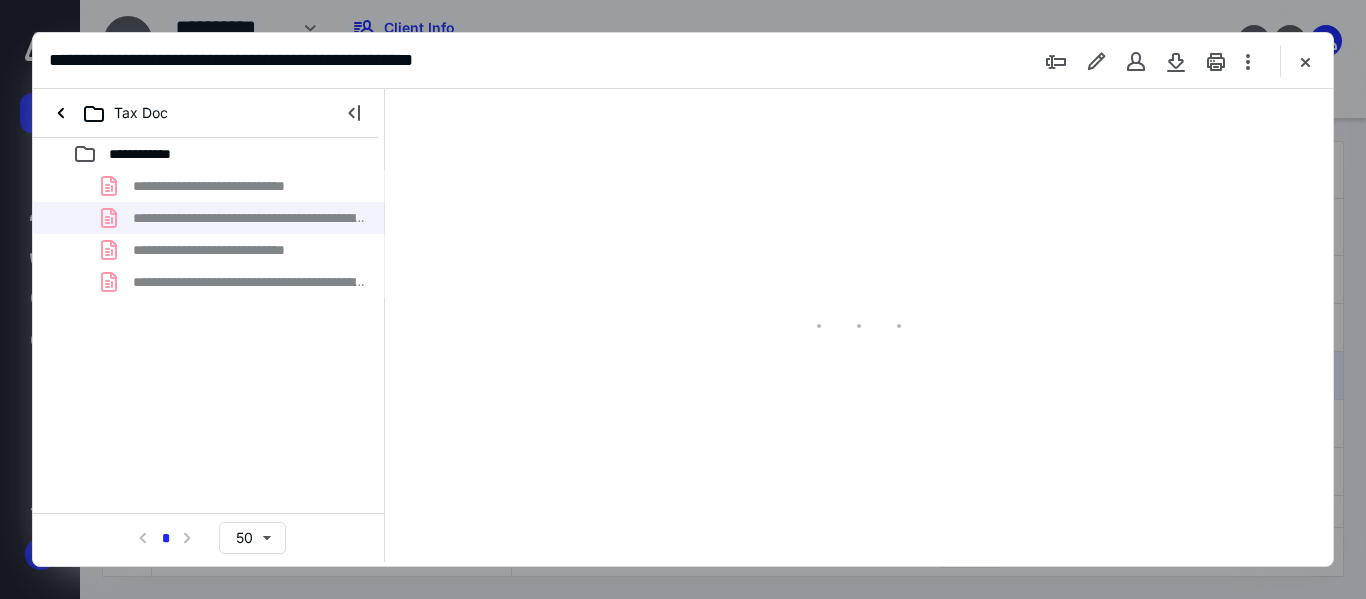scroll, scrollTop: 0, scrollLeft: 0, axis: both 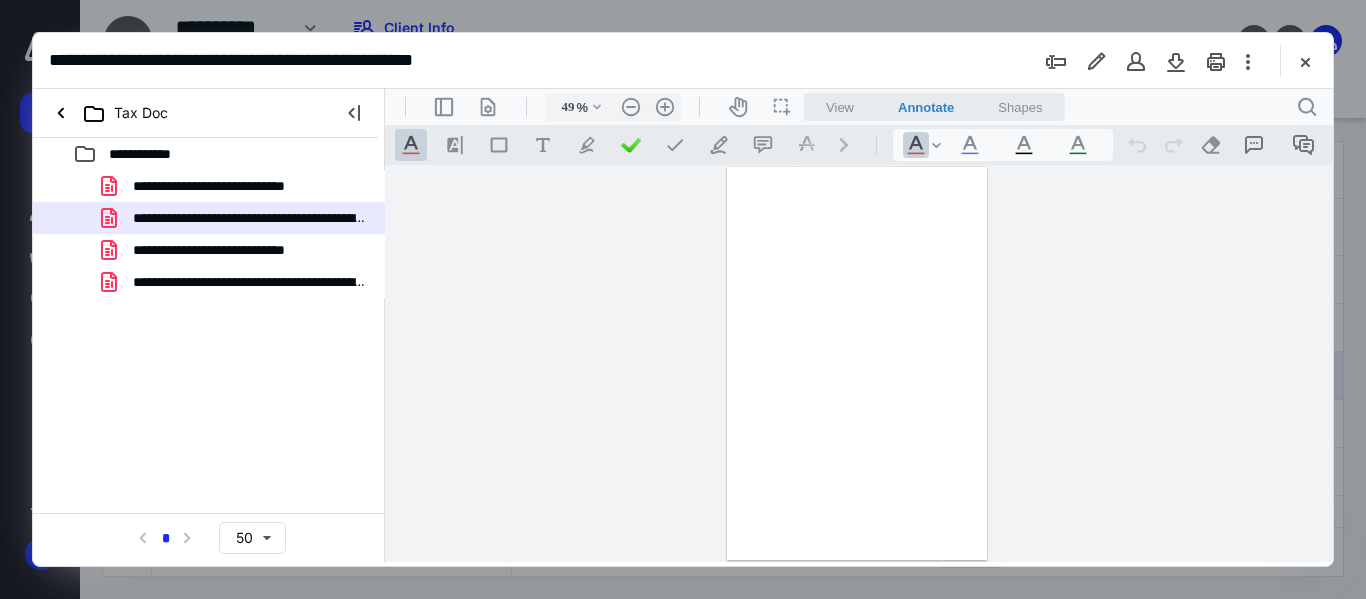 type on "174" 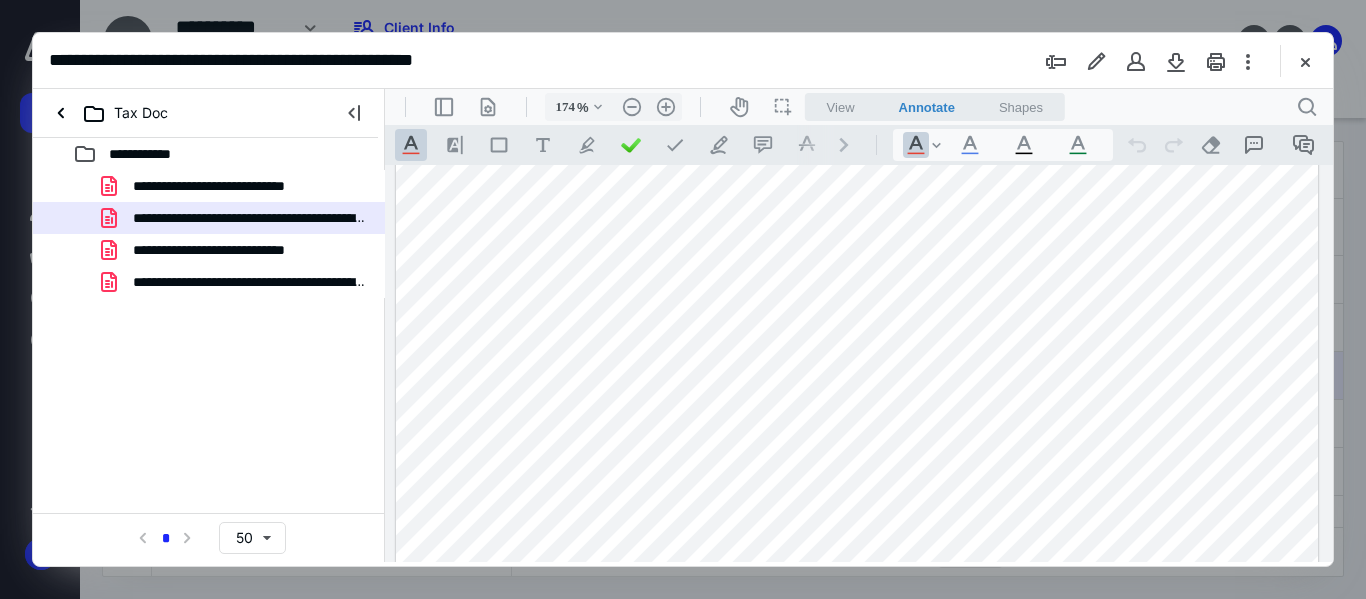 scroll, scrollTop: 600, scrollLeft: 0, axis: vertical 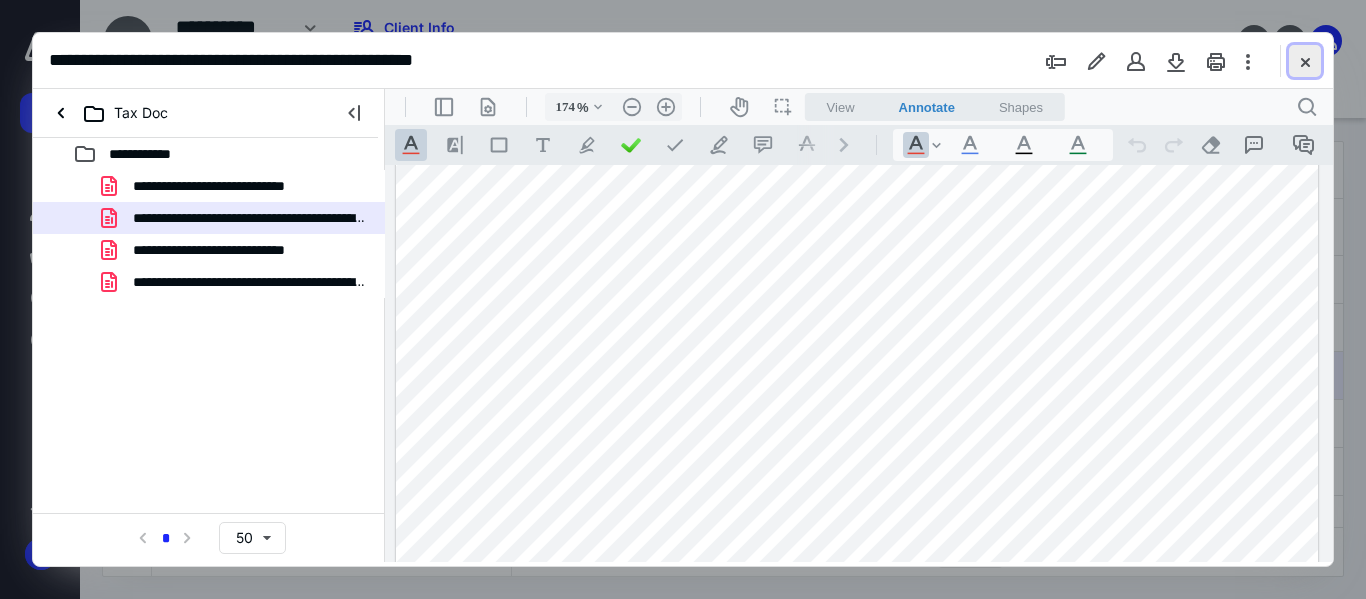 click at bounding box center [1305, 61] 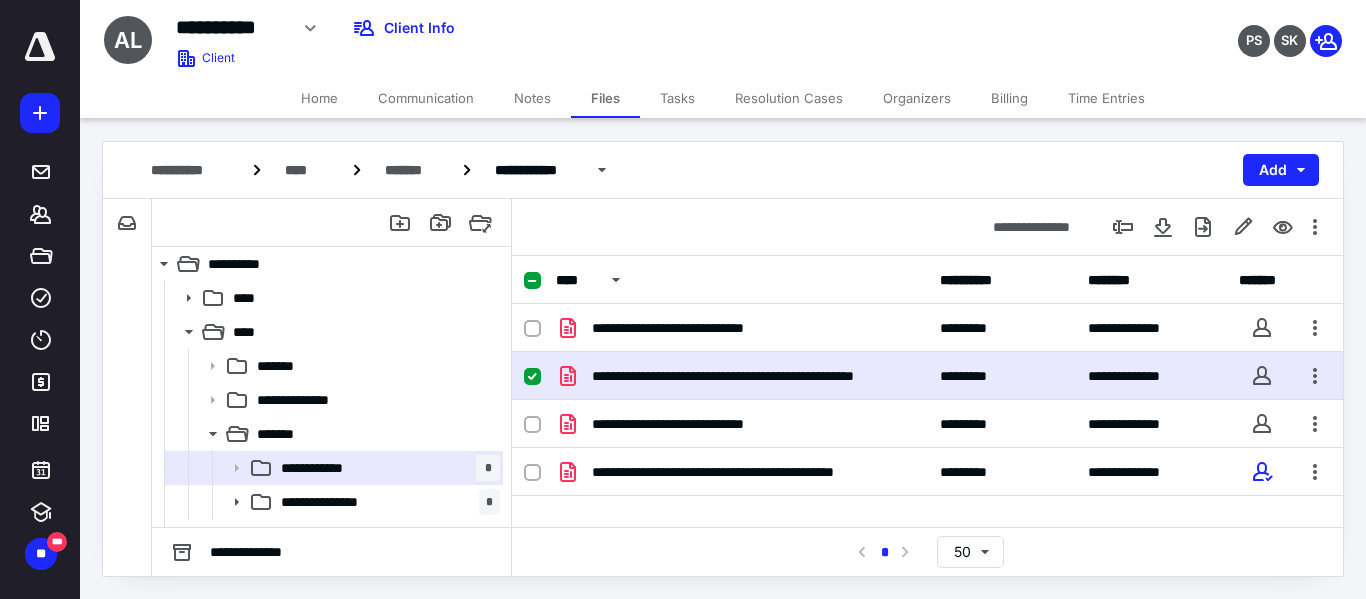 click on "Billing" at bounding box center (1009, 98) 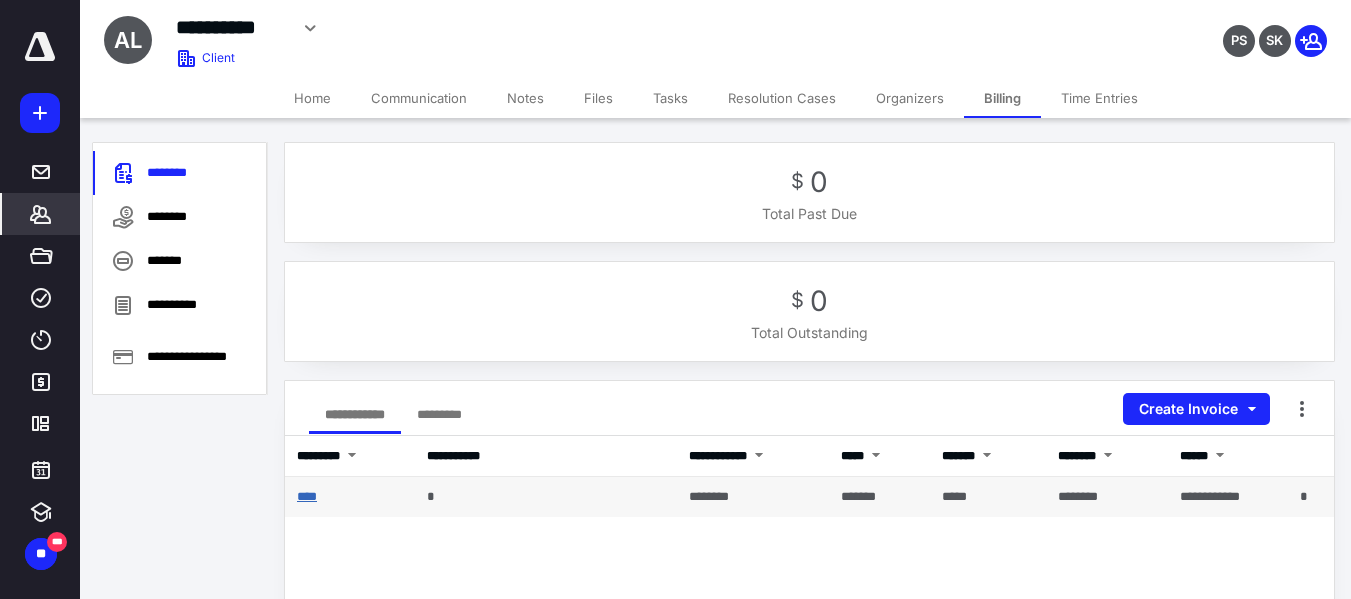 click on "****" at bounding box center (307, 496) 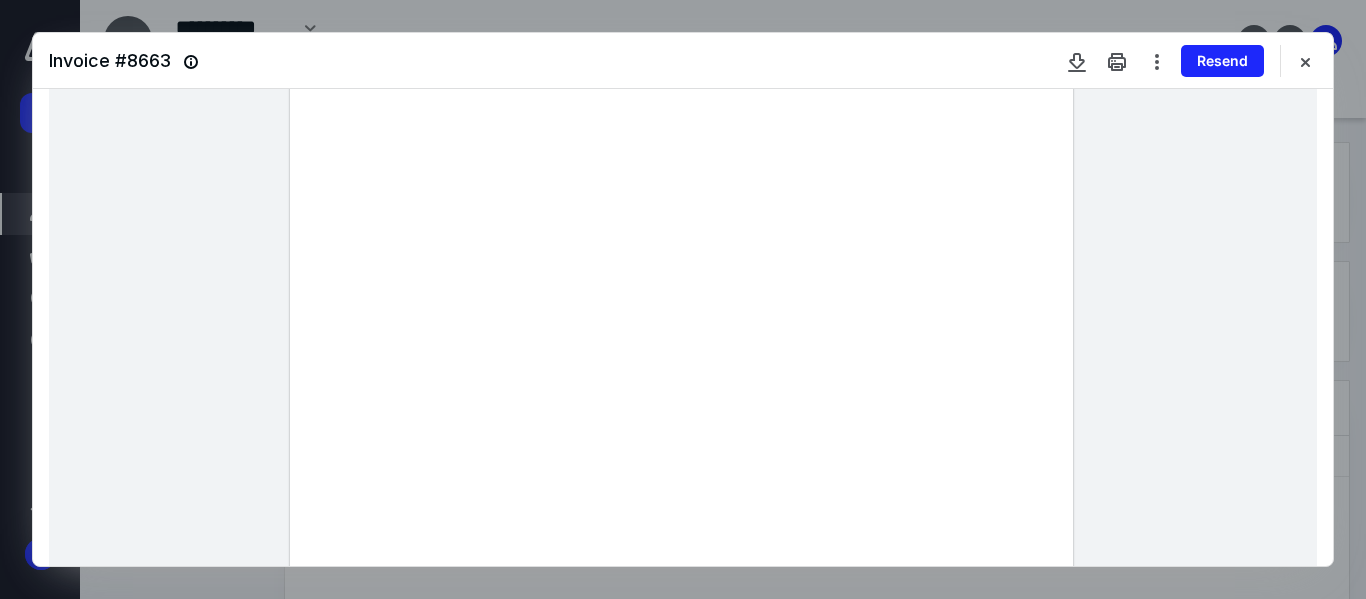 scroll, scrollTop: 200, scrollLeft: 0, axis: vertical 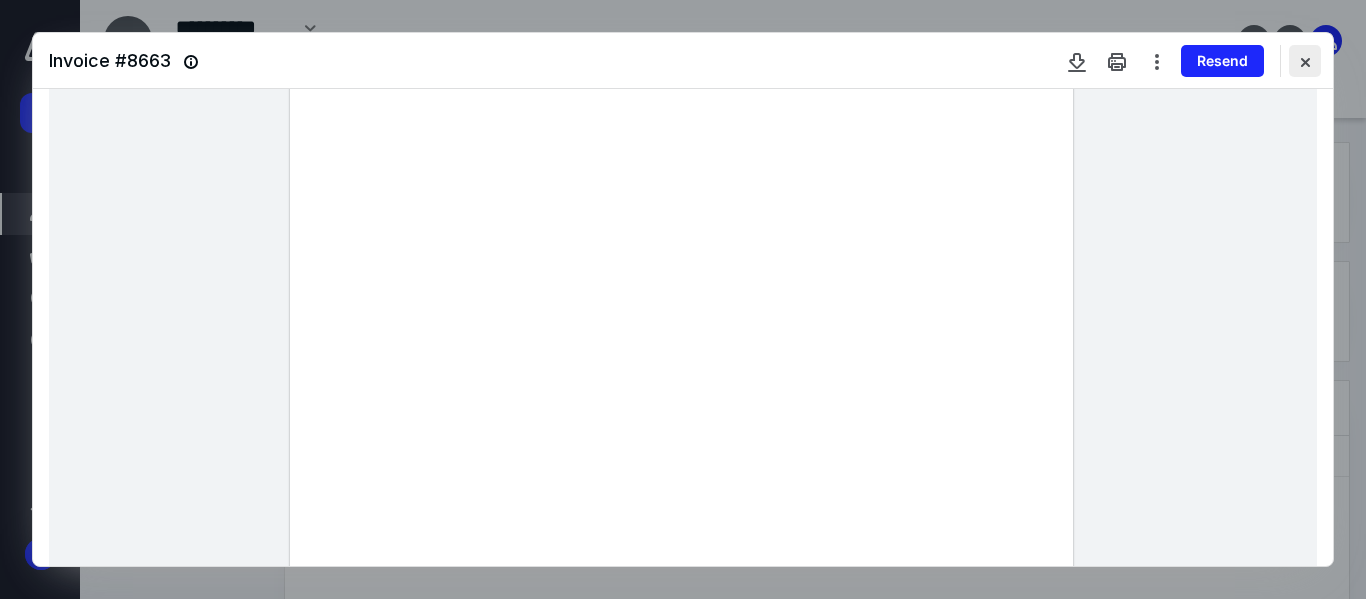 click at bounding box center [1305, 61] 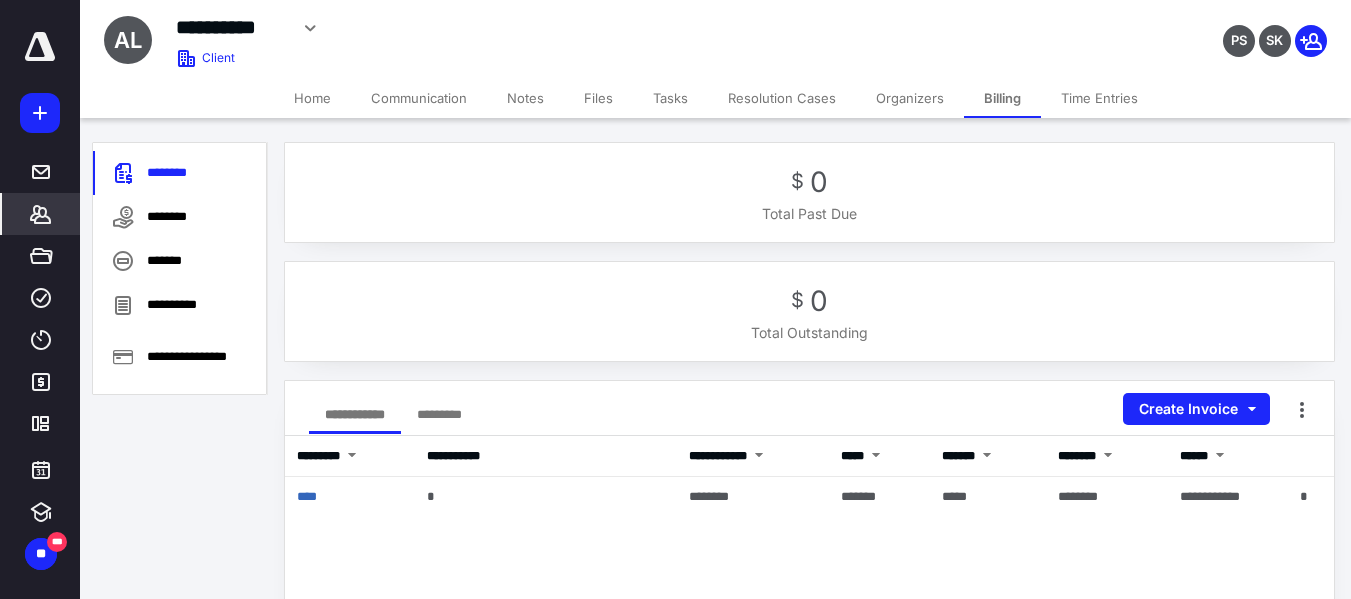 click on "Tasks" at bounding box center (670, 98) 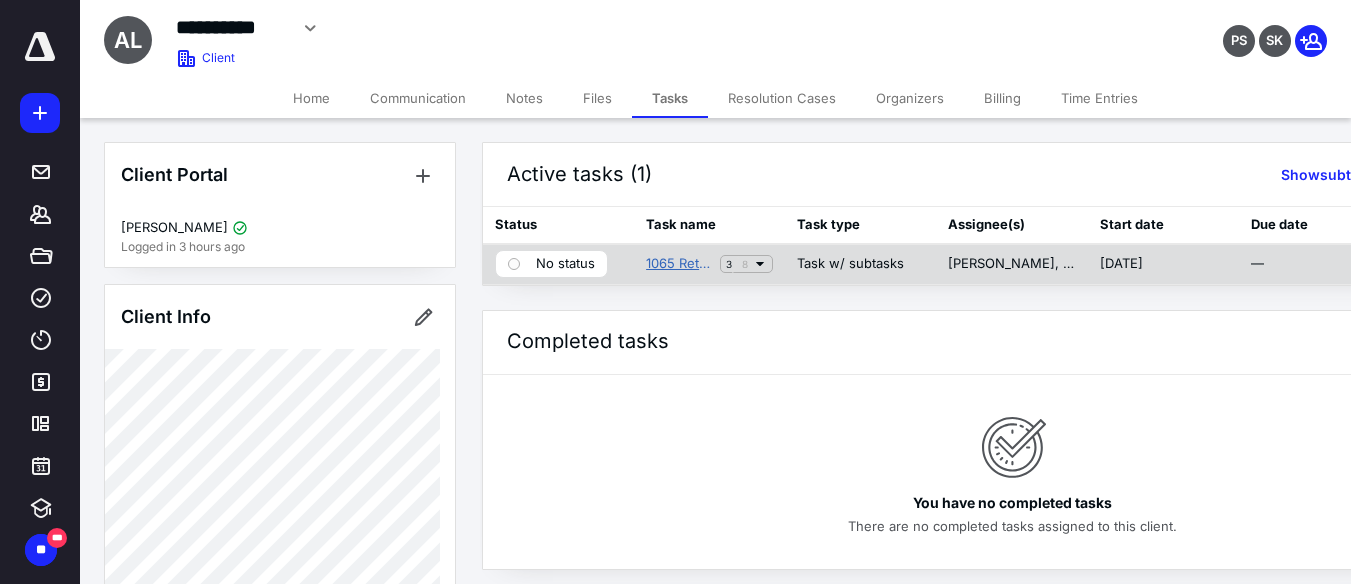 click on "1065 Returns" at bounding box center [679, 264] 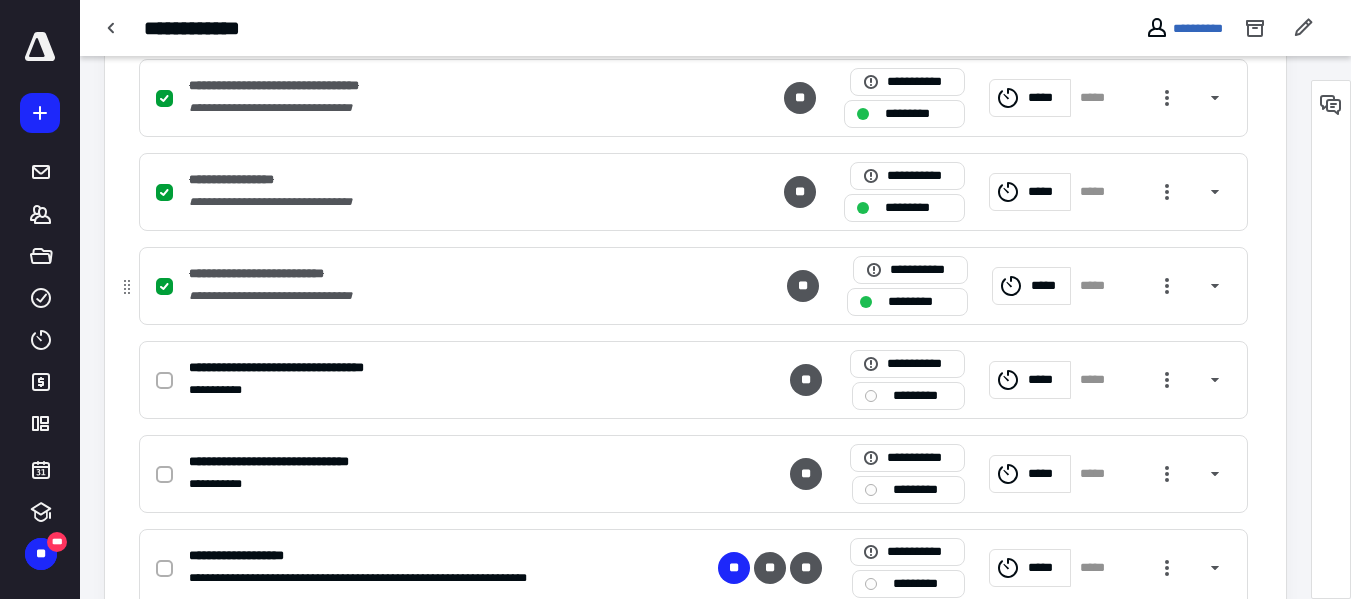 scroll, scrollTop: 700, scrollLeft: 0, axis: vertical 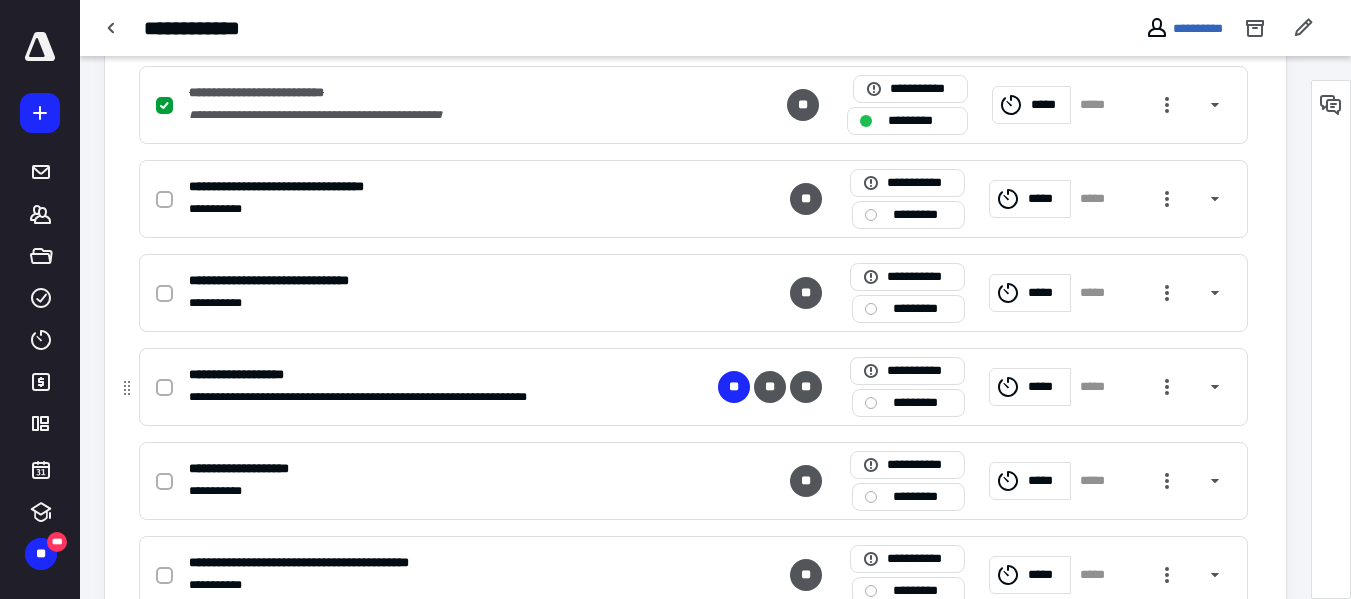 click at bounding box center (164, 388) 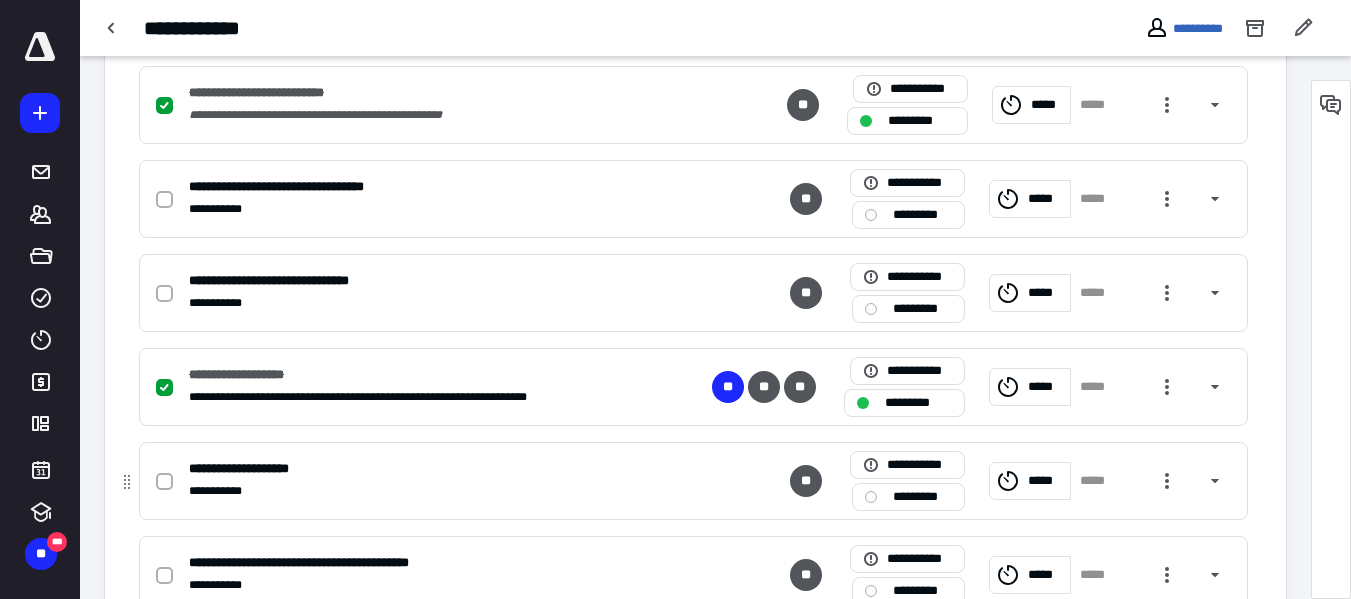 drag, startPoint x: 165, startPoint y: 484, endPoint x: 176, endPoint y: 459, distance: 27.313 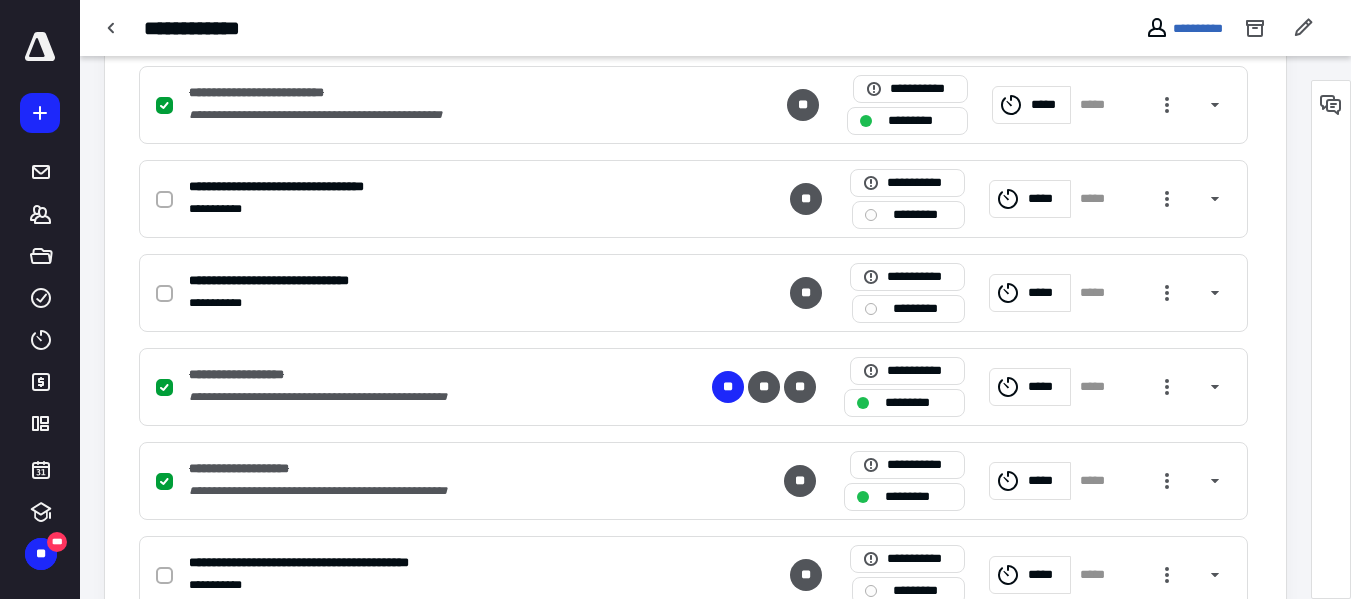 checkbox on "false" 